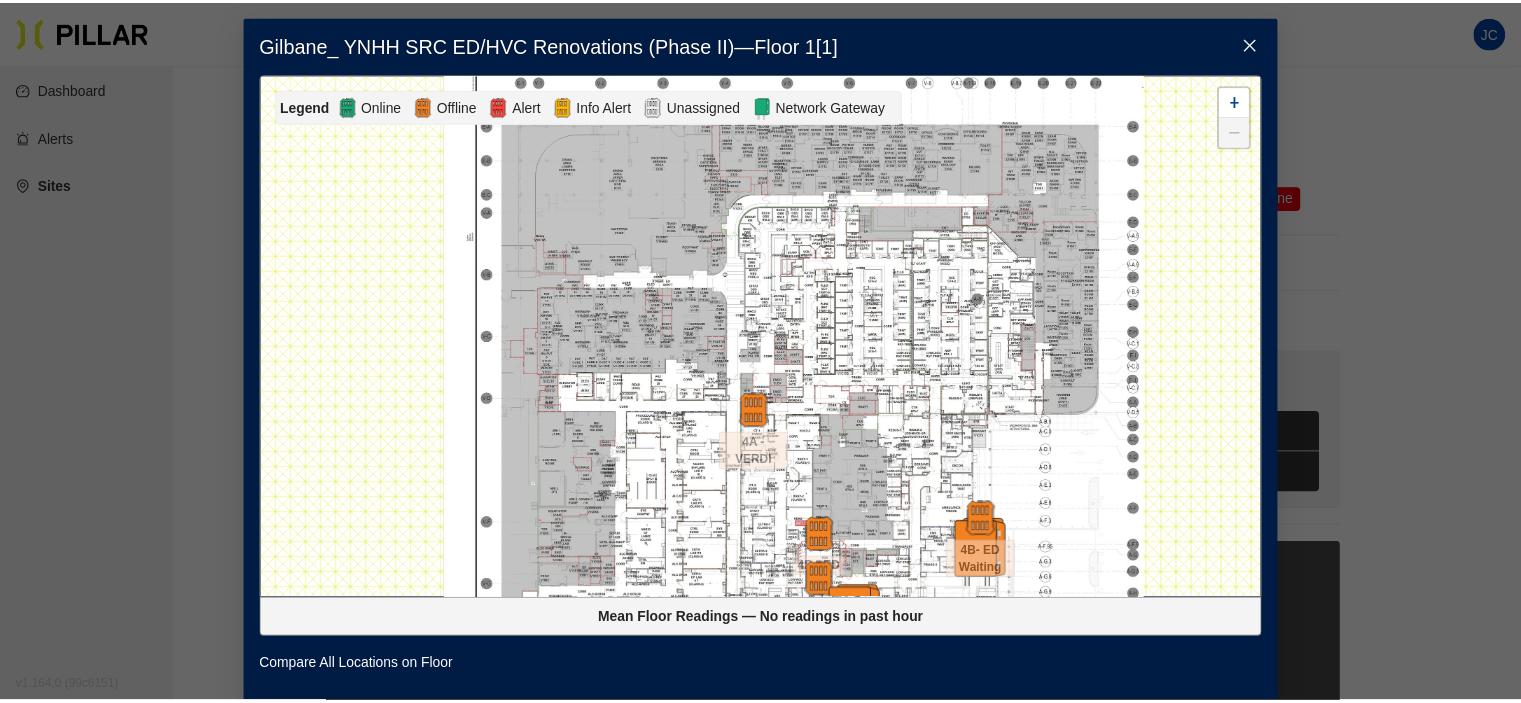 scroll, scrollTop: 0, scrollLeft: 0, axis: both 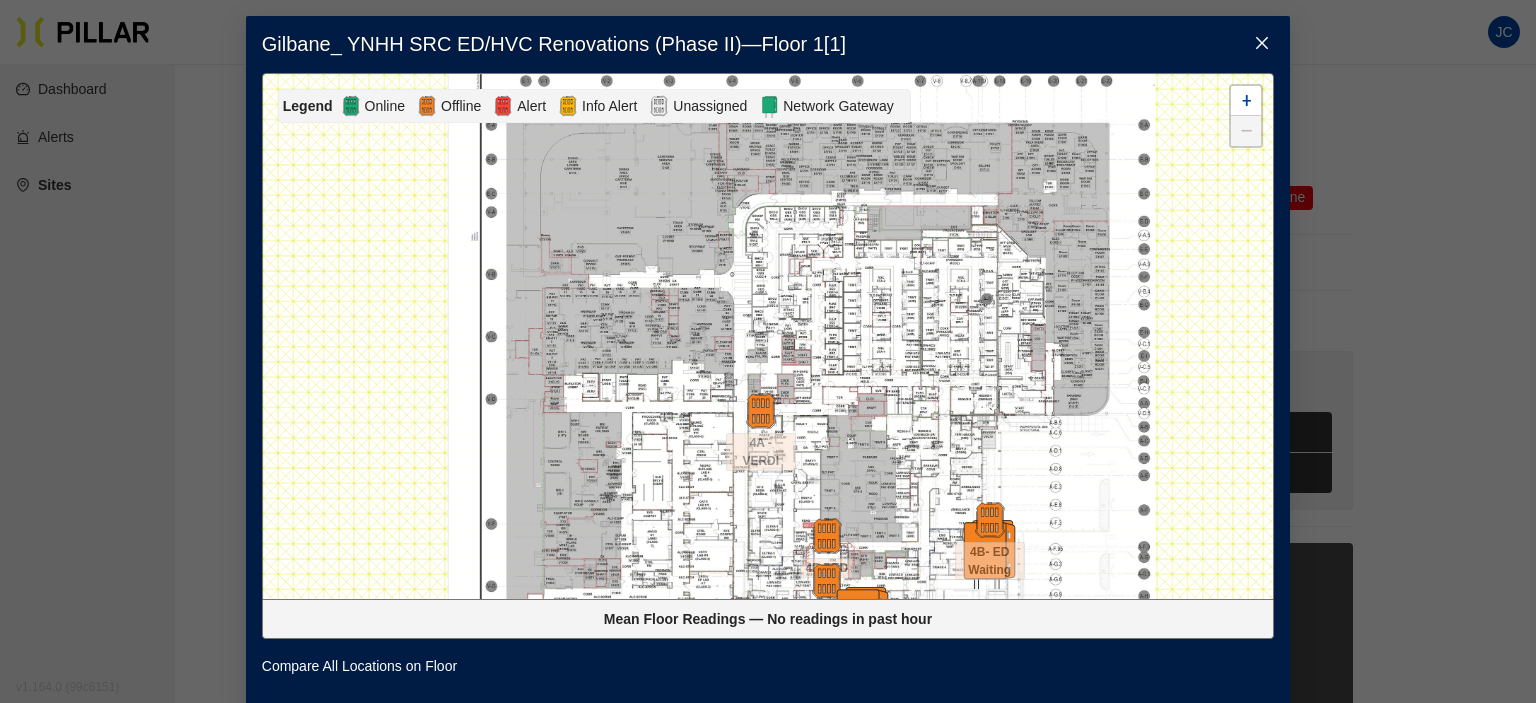 click 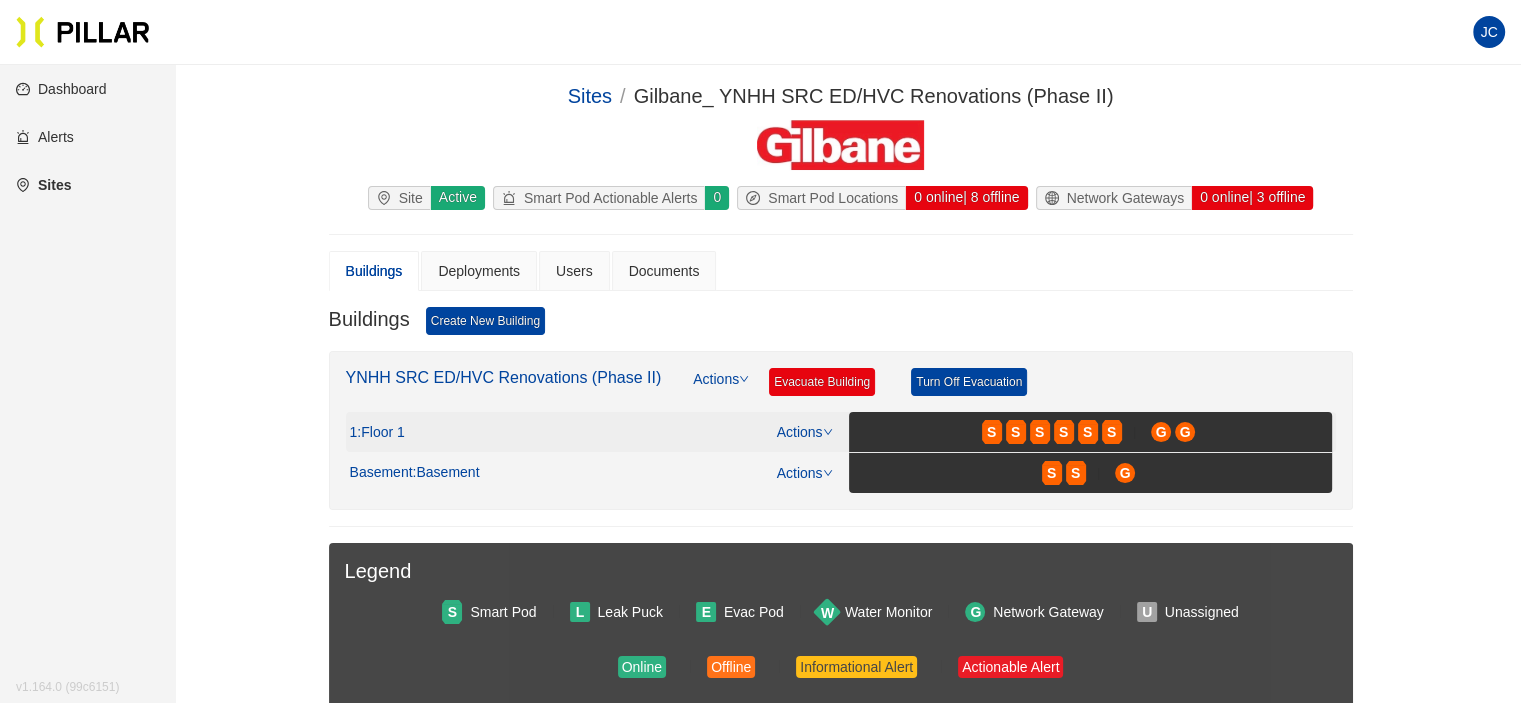 click on ":  Floor 1" at bounding box center (380, 433) 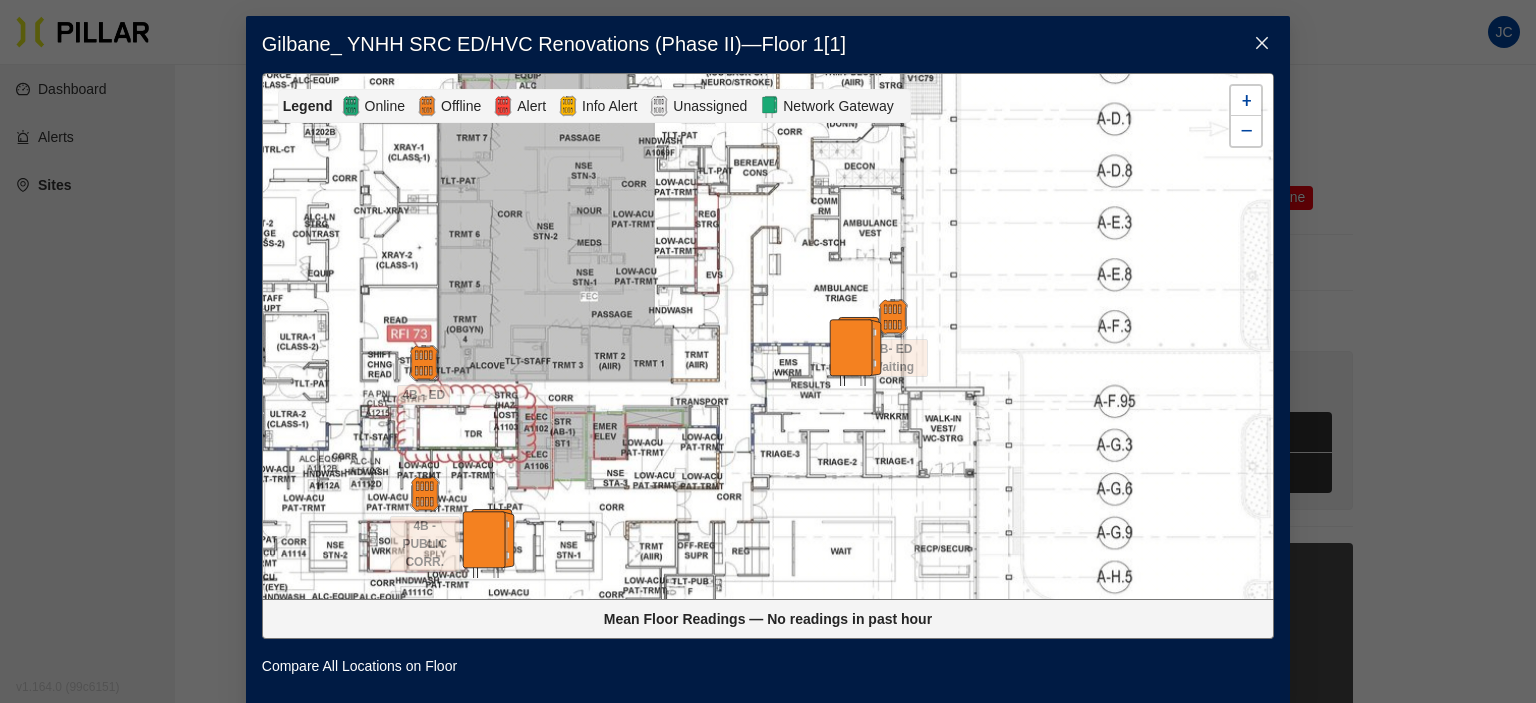 click at bounding box center (853, 351) 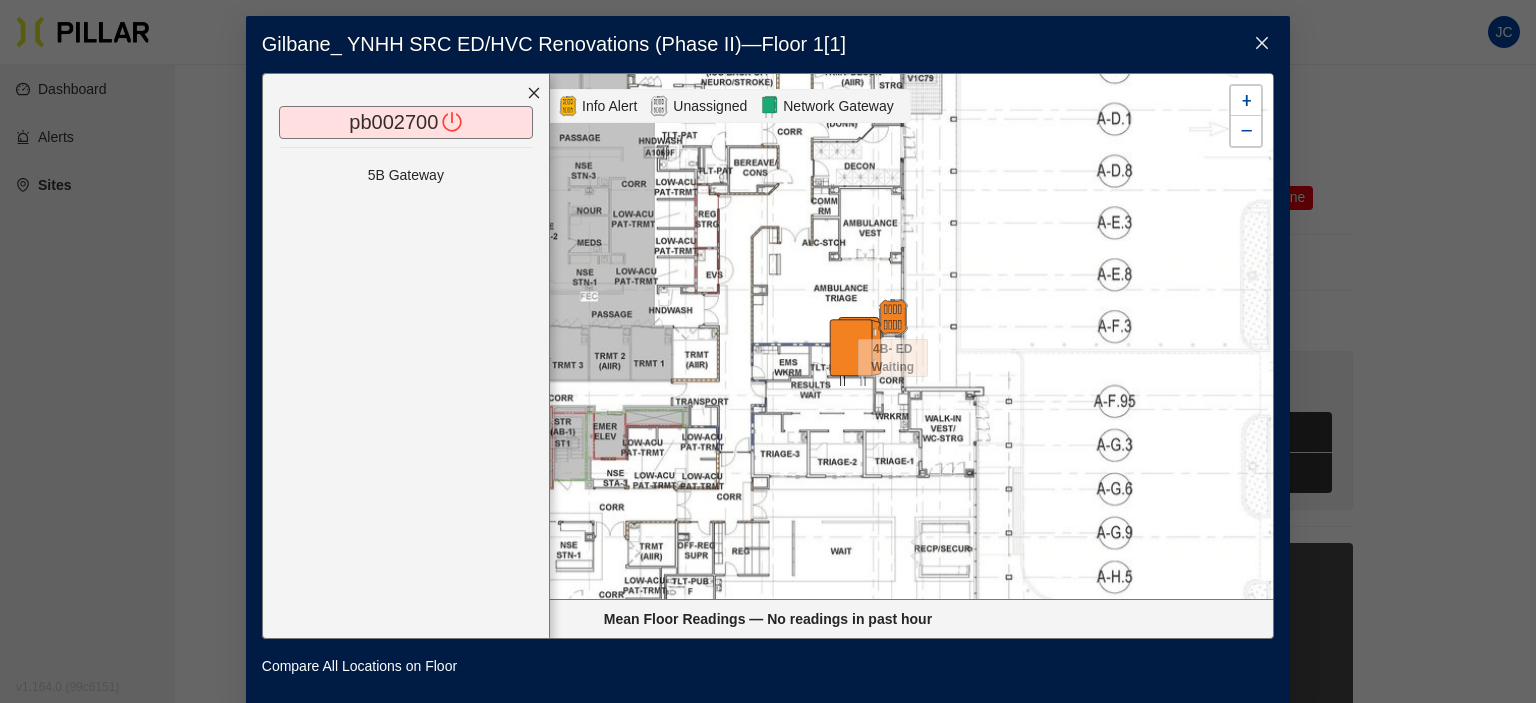 click on "5B Gateway" at bounding box center [406, 175] 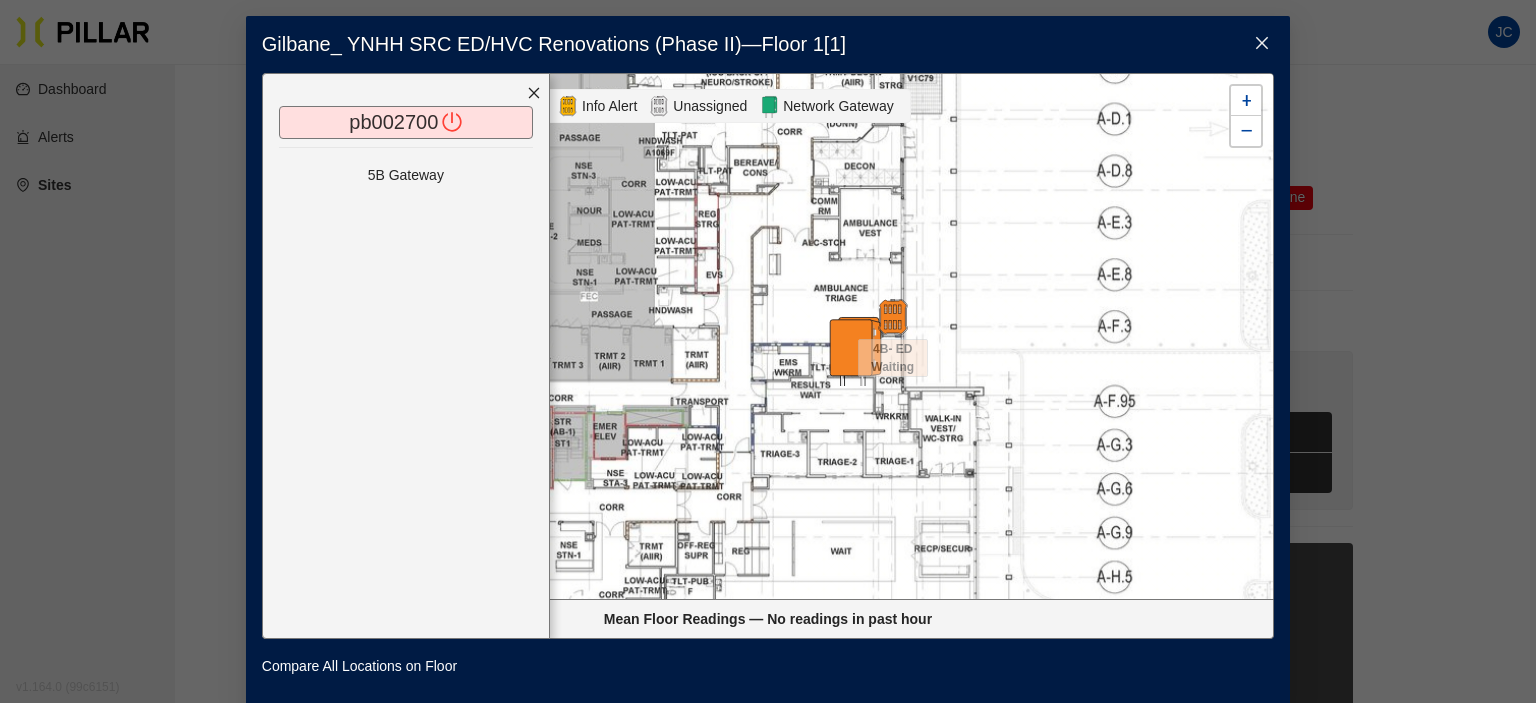 click 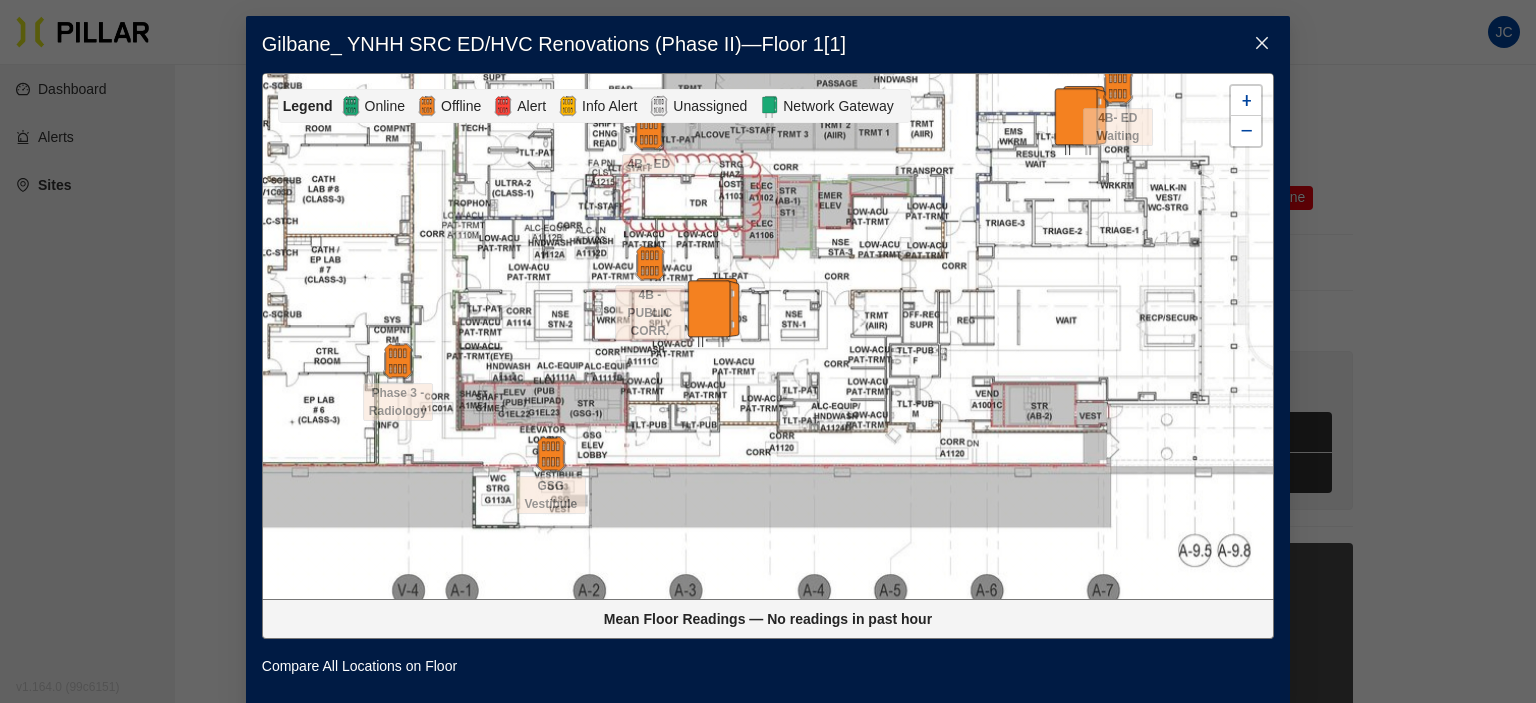 drag, startPoint x: 1040, startPoint y: 499, endPoint x: 788, endPoint y: 335, distance: 300.66592 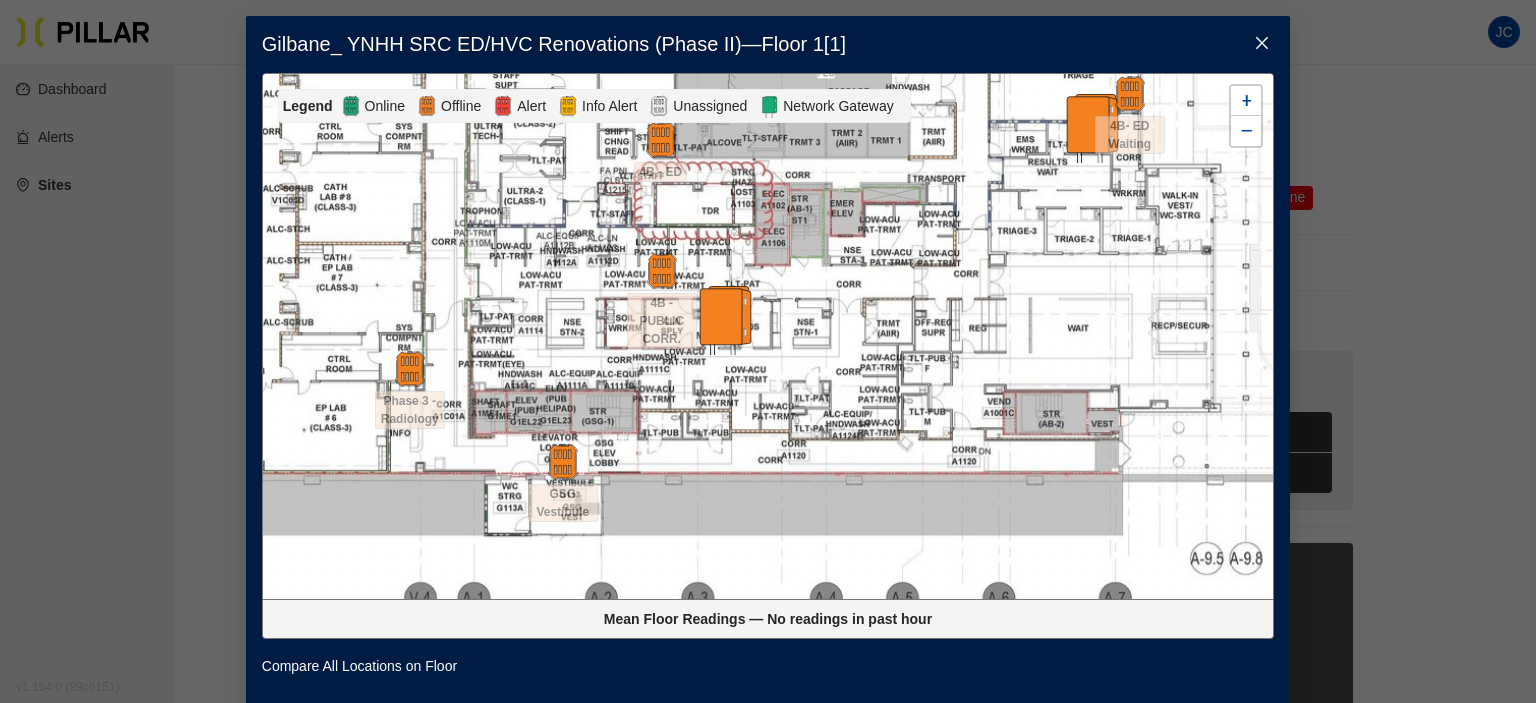 click 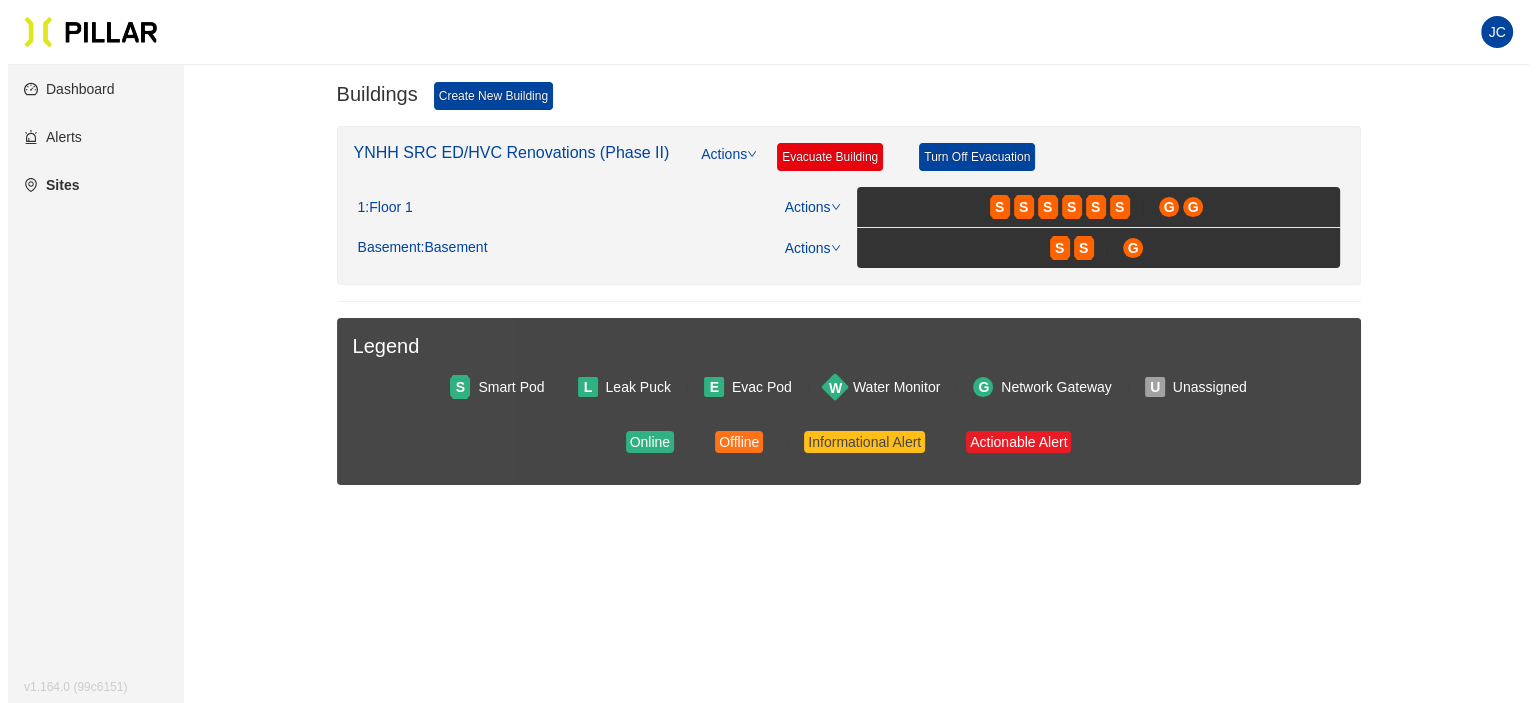 scroll, scrollTop: 224, scrollLeft: 0, axis: vertical 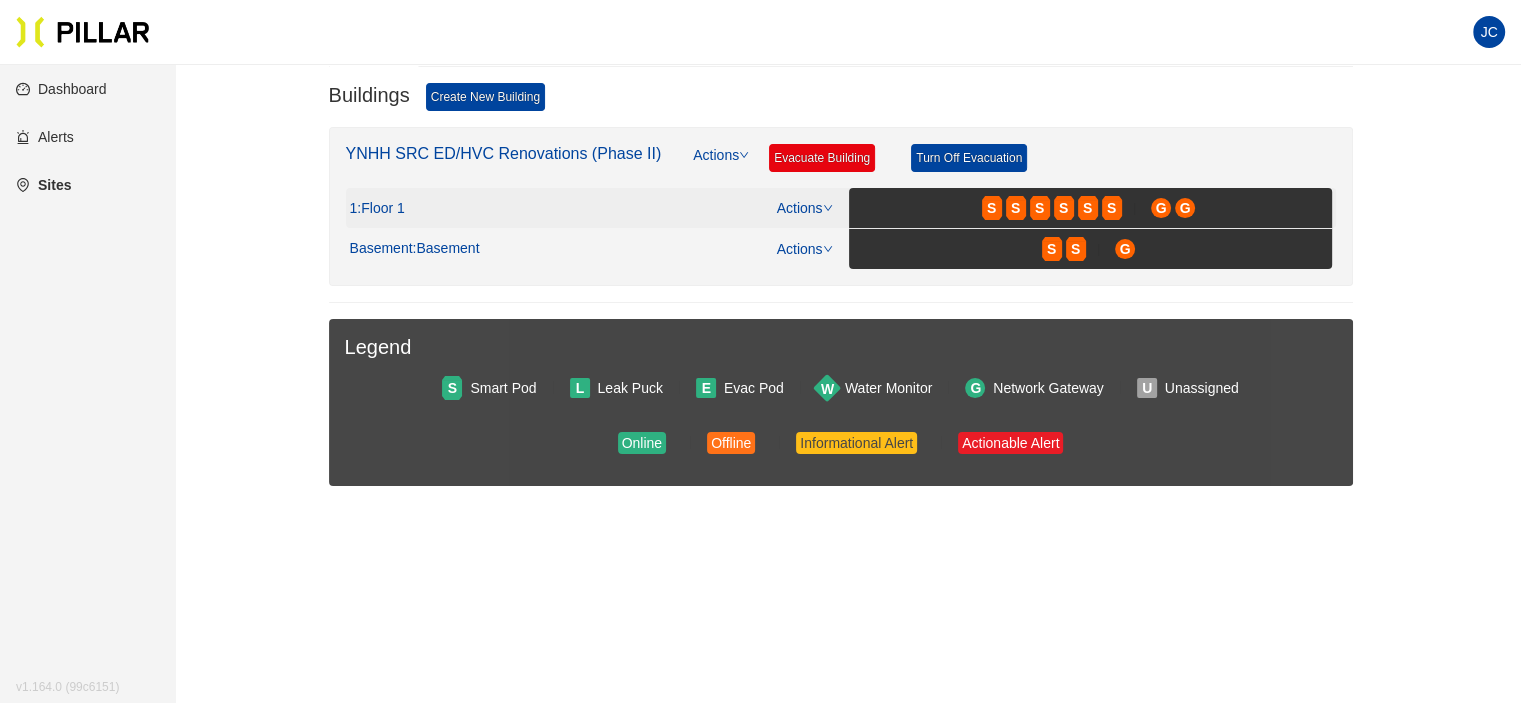 click on ":  Floor 1" at bounding box center (380, 209) 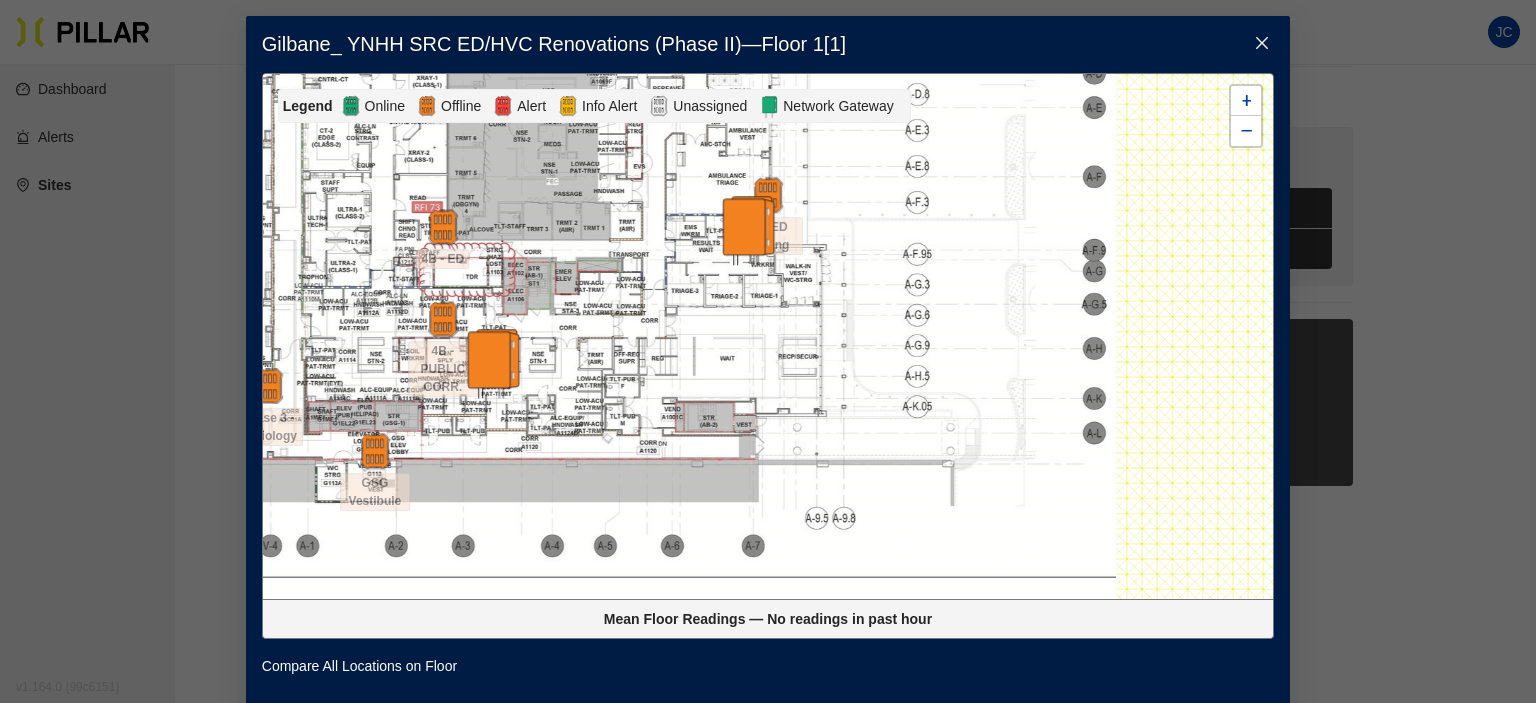 drag, startPoint x: 1011, startPoint y: 503, endPoint x: 646, endPoint y: 109, distance: 537.08563 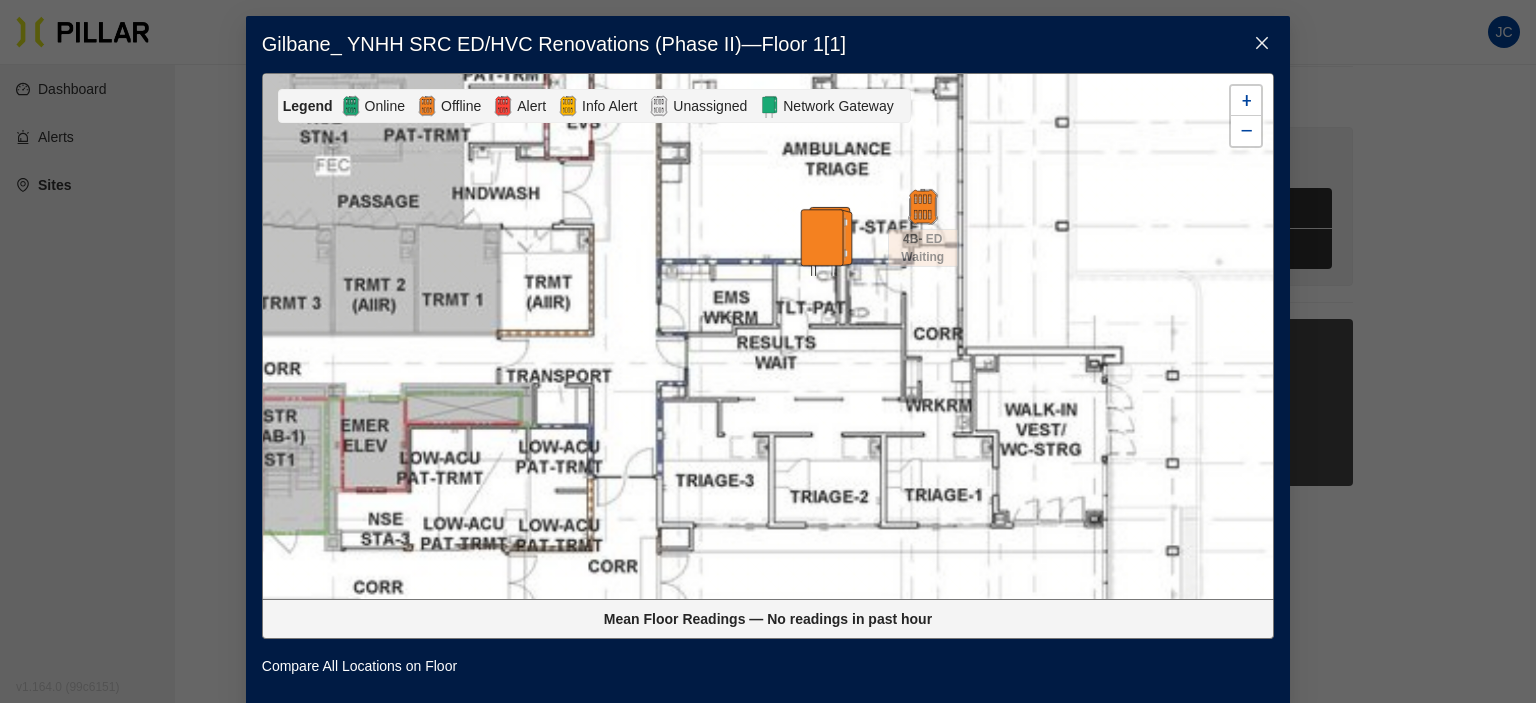 drag, startPoint x: 754, startPoint y: 248, endPoint x: 727, endPoint y: 372, distance: 126.90548 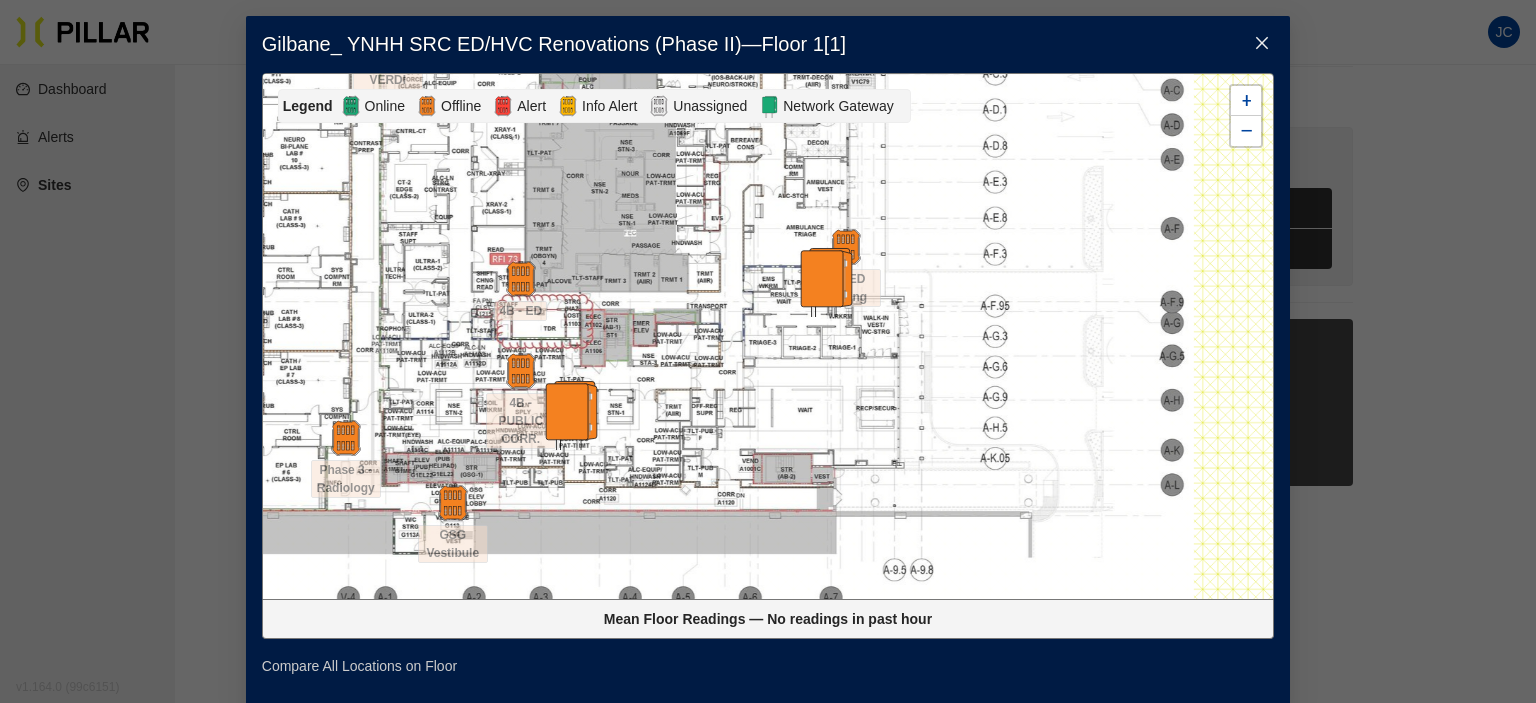 click on "Compare All Locations on Floor" at bounding box center [359, 666] 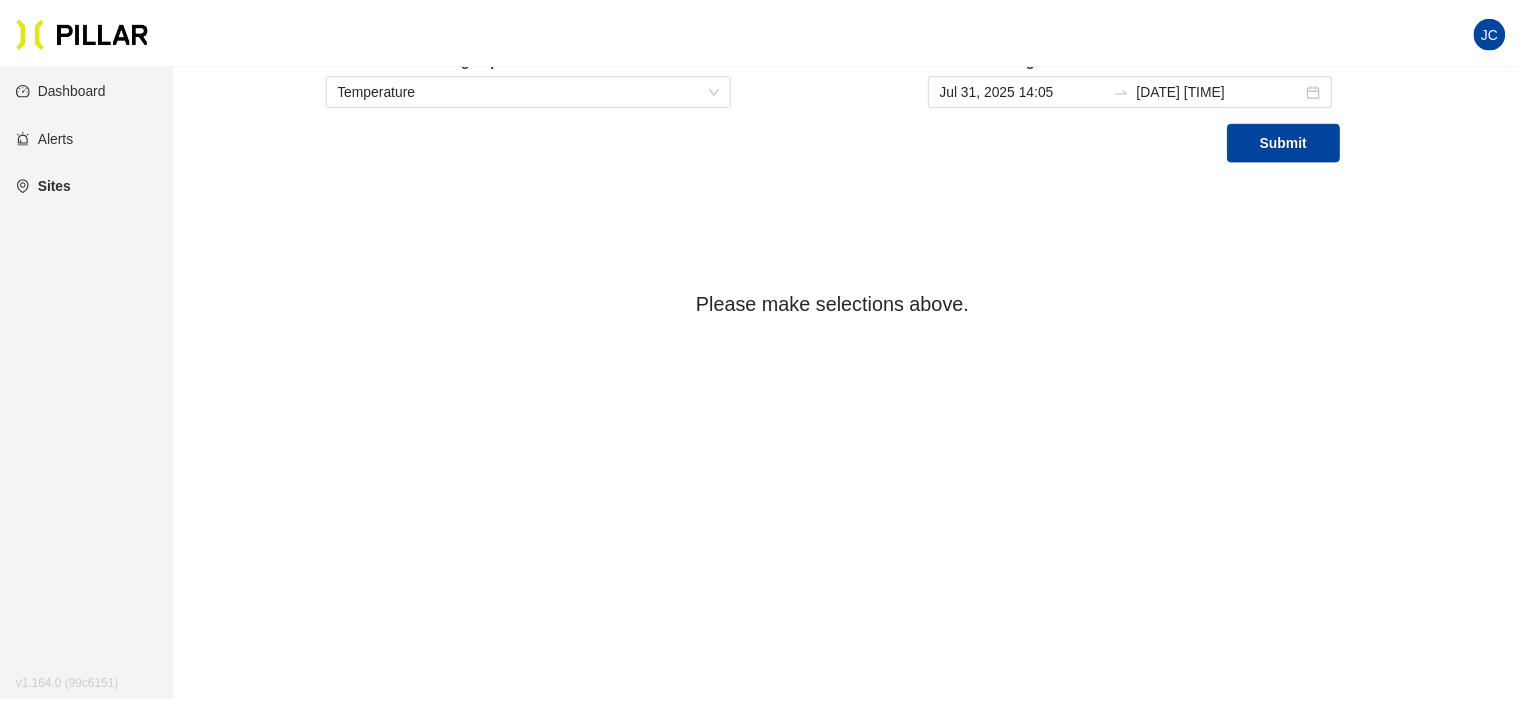 scroll, scrollTop: 64, scrollLeft: 0, axis: vertical 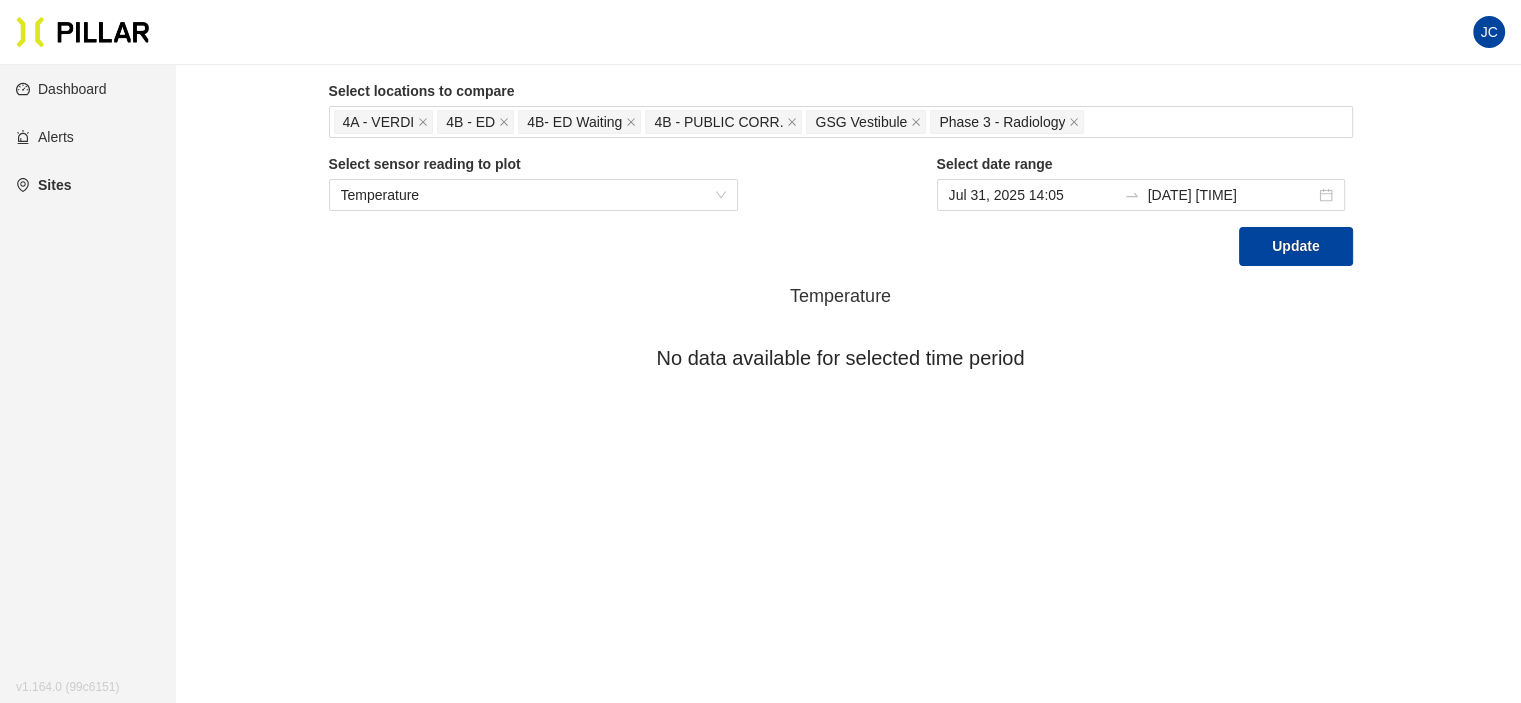 click on "Alerts" at bounding box center [45, 137] 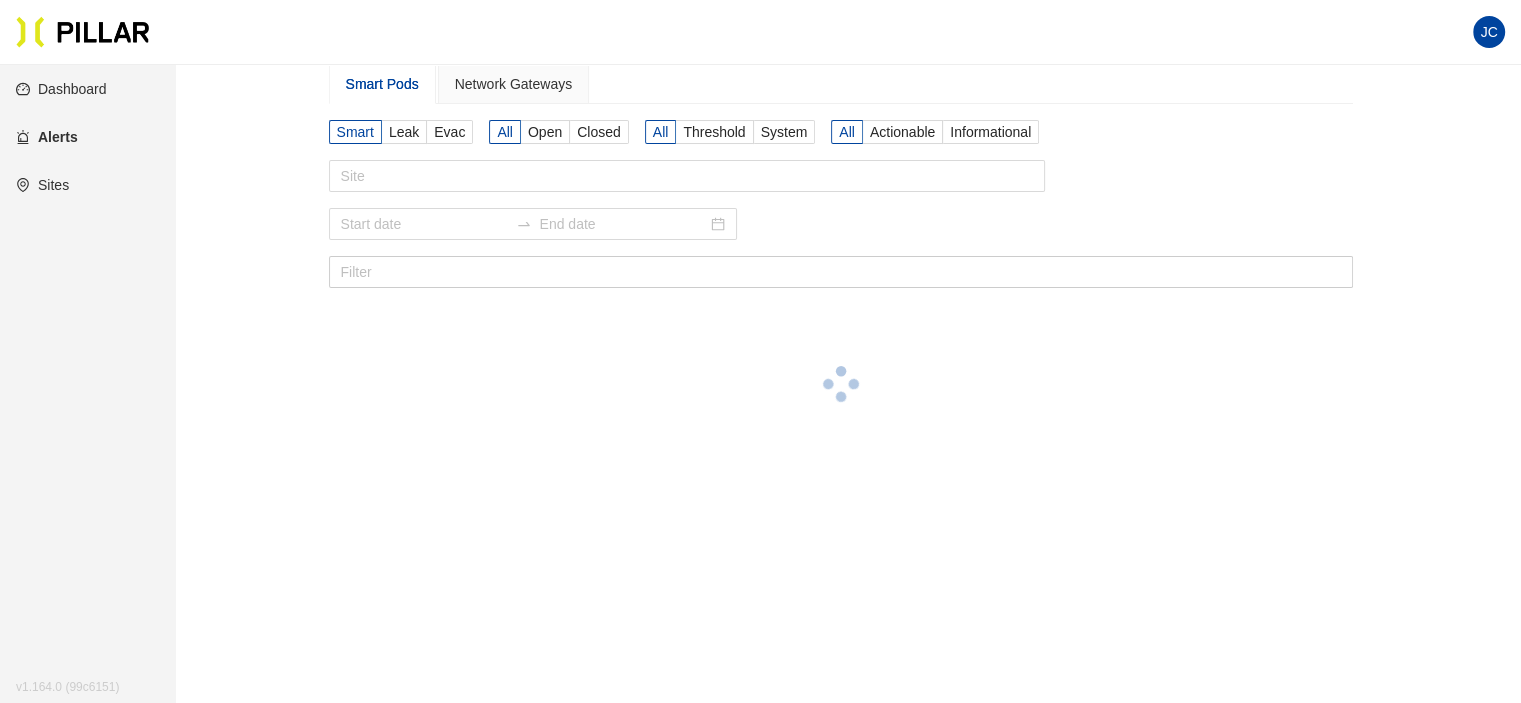 scroll, scrollTop: 0, scrollLeft: 0, axis: both 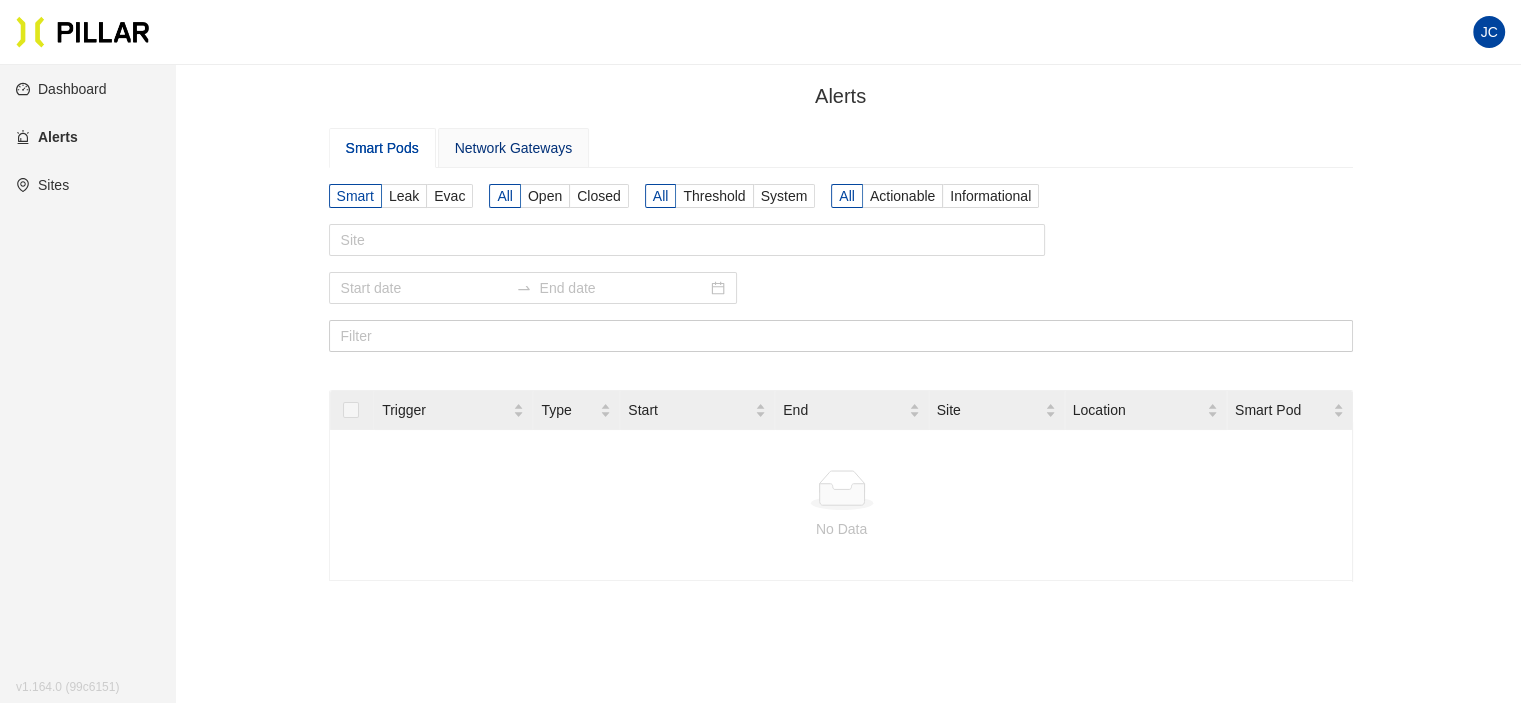 click on "Network Gateways" at bounding box center (513, 148) 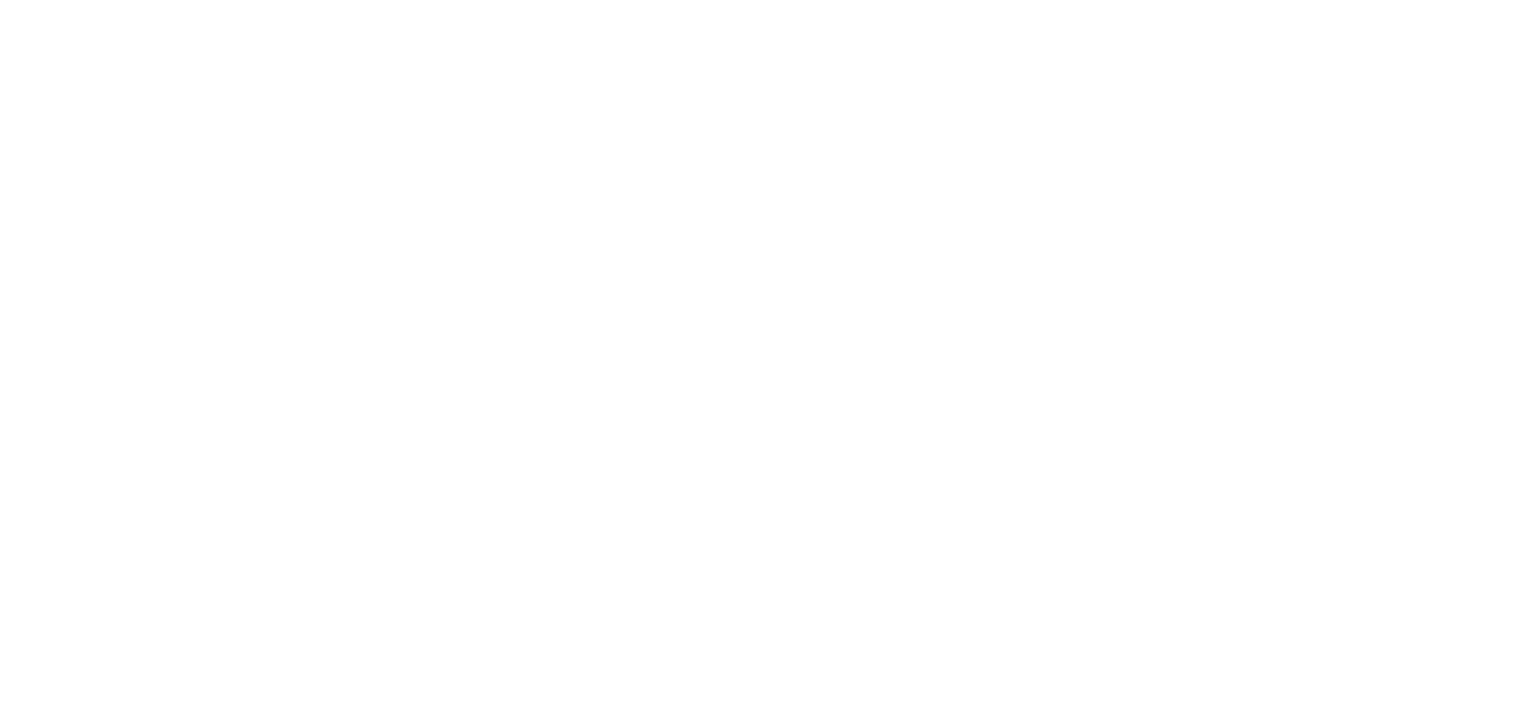 scroll, scrollTop: 0, scrollLeft: 0, axis: both 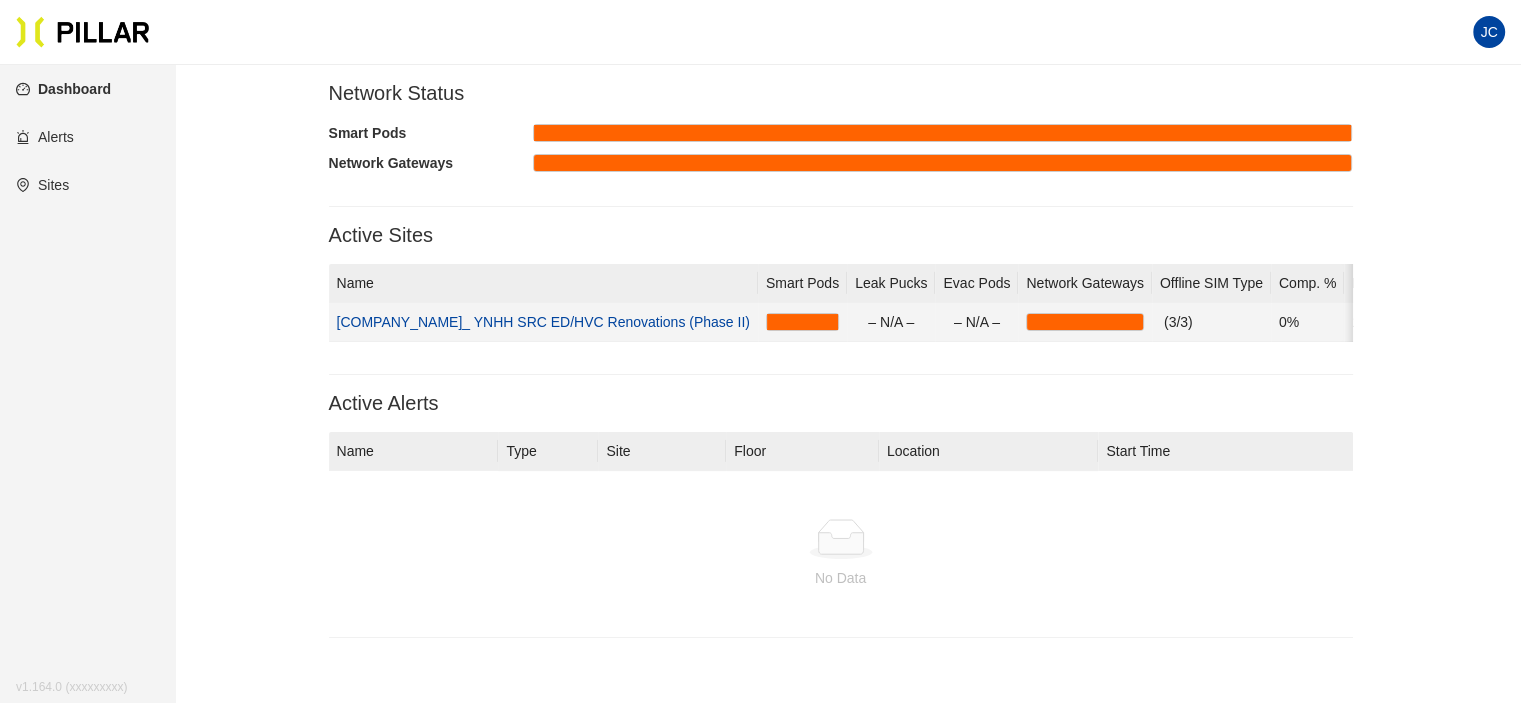 click on "Gilbane_ YNHH SRC ED/HVC Renovations (Phase II)" at bounding box center [543, 322] 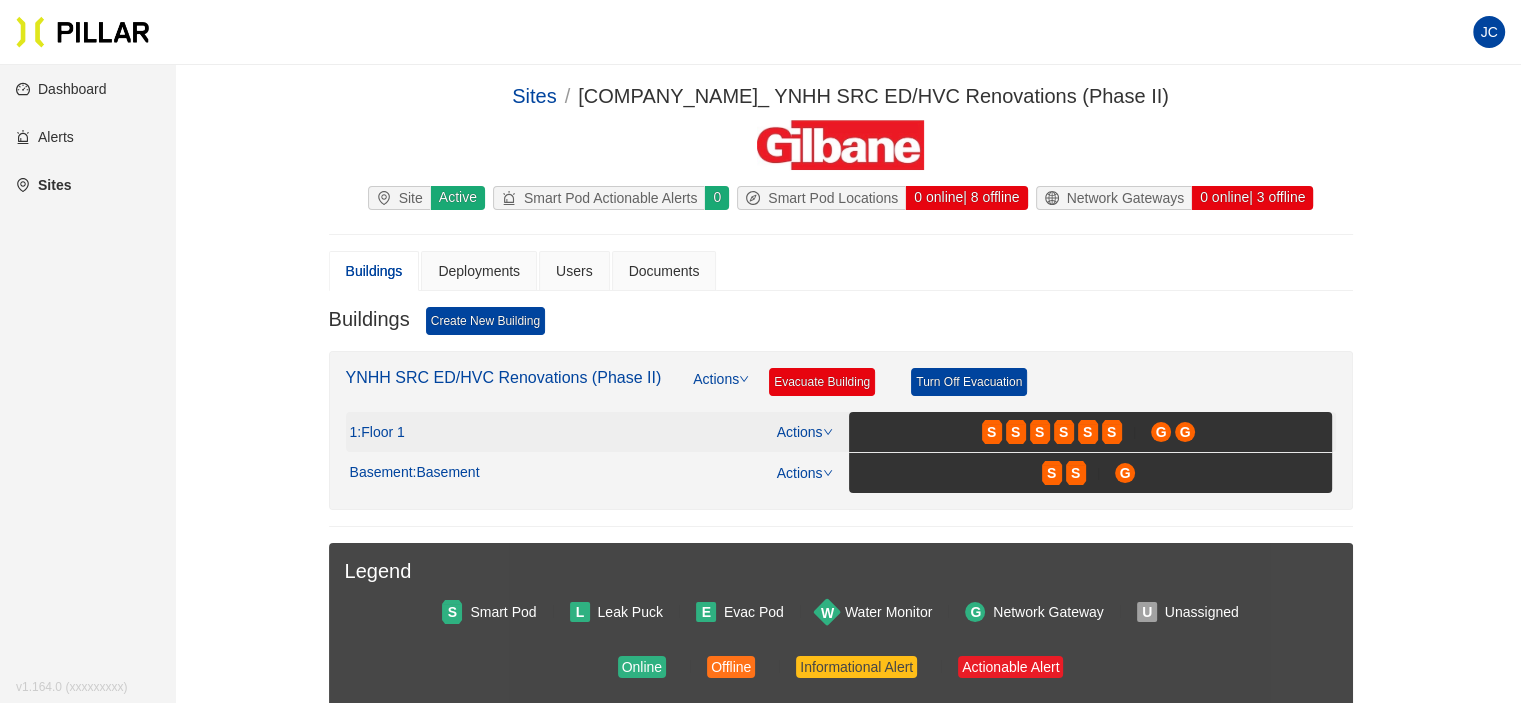 click on ":  Floor 1" at bounding box center [380, 433] 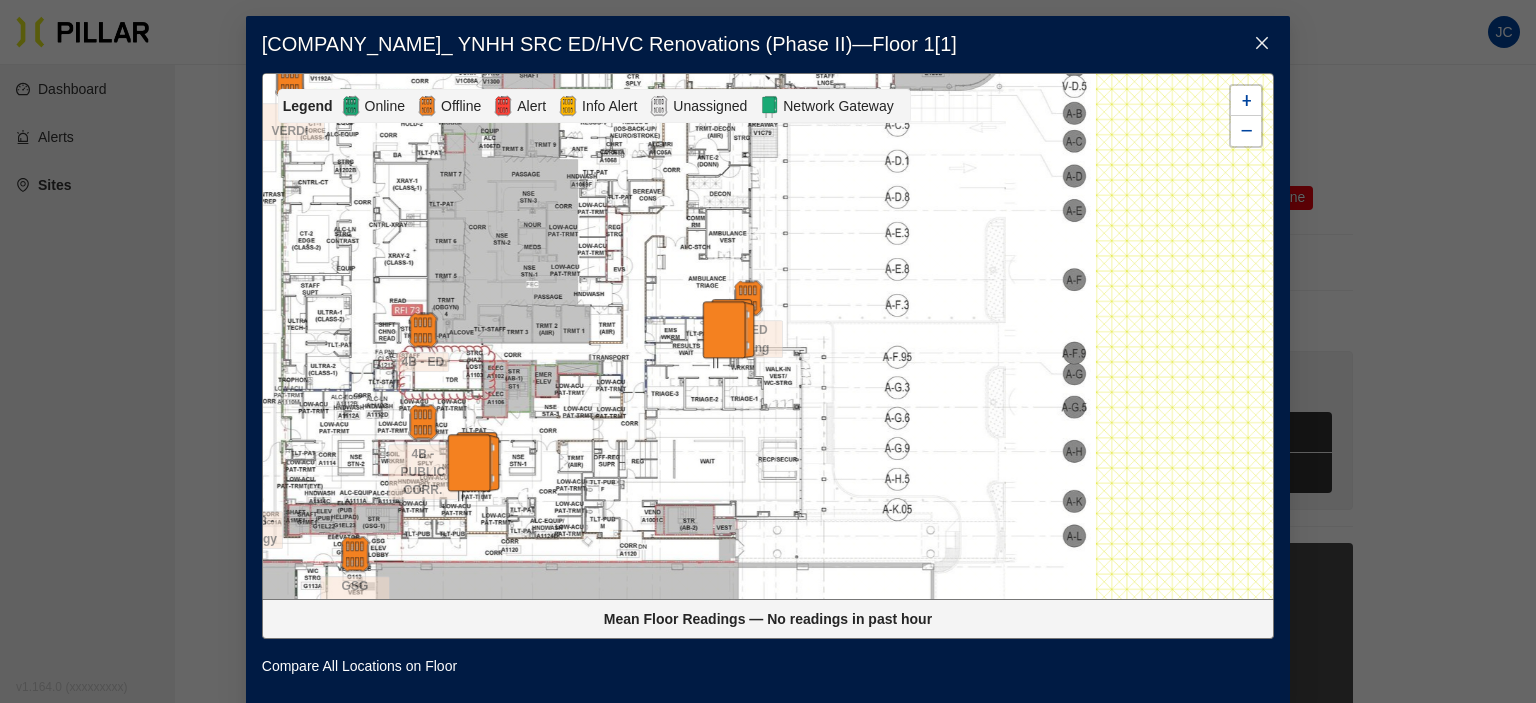 drag, startPoint x: 1078, startPoint y: 470, endPoint x: 722, endPoint y: 189, distance: 453.5383 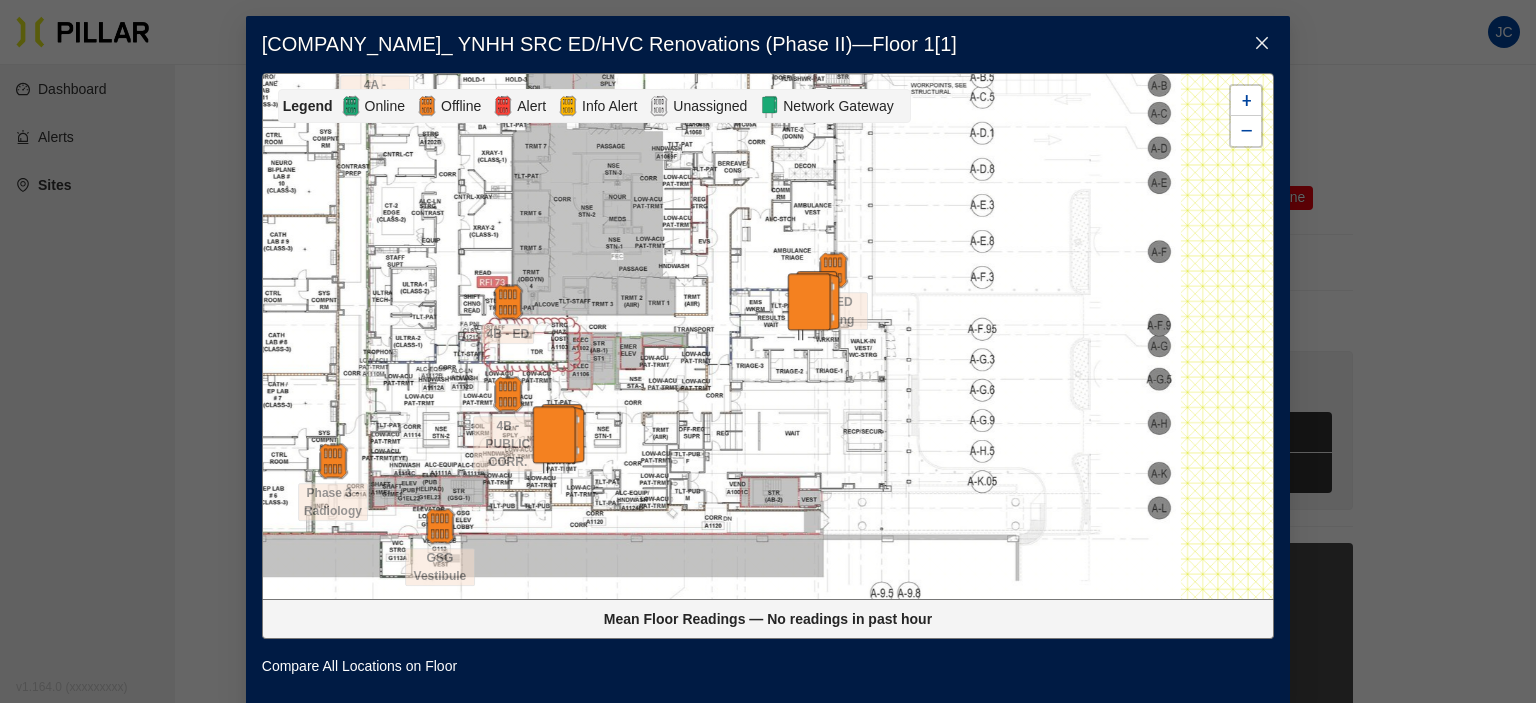 drag, startPoint x: 425, startPoint y: 518, endPoint x: 542, endPoint y: 472, distance: 125.71794 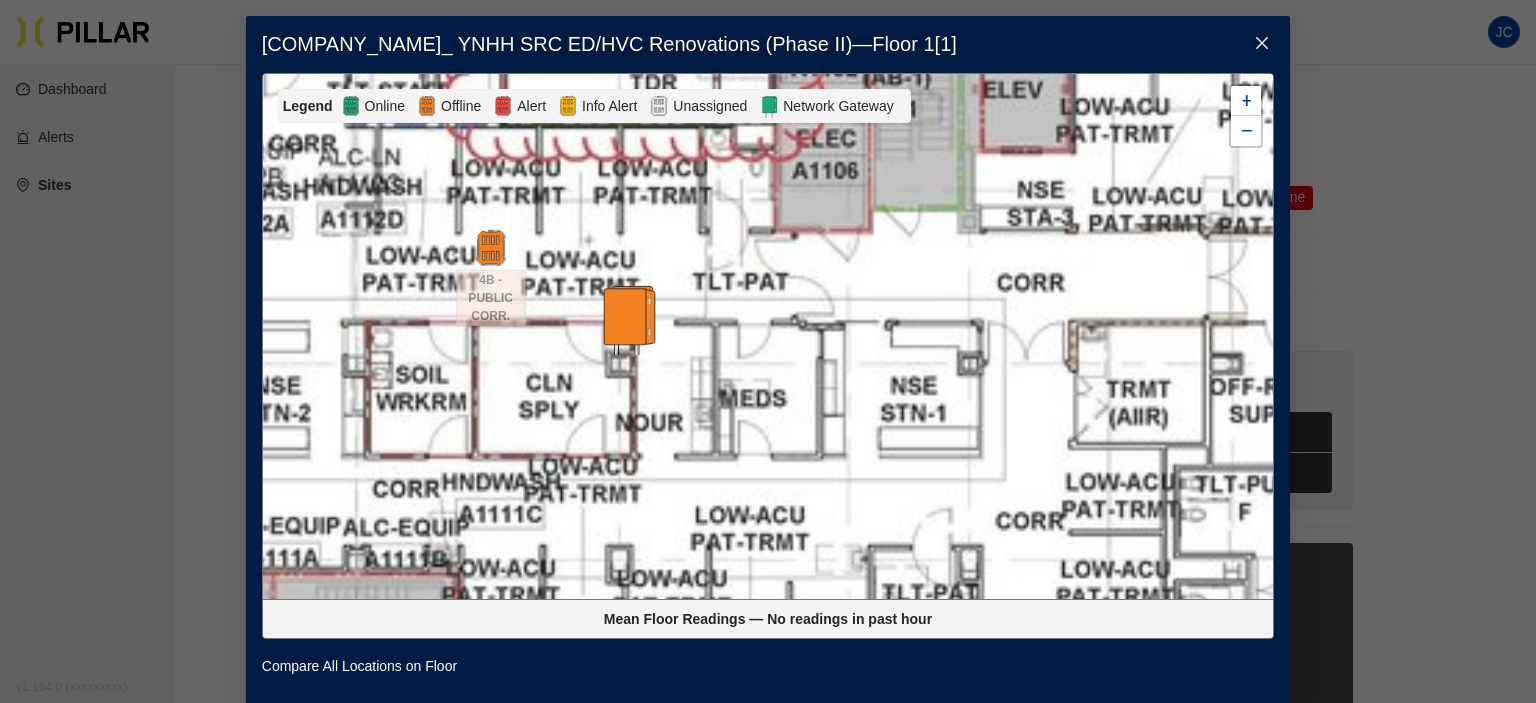drag, startPoint x: 564, startPoint y: 307, endPoint x: 667, endPoint y: 481, distance: 202.2004 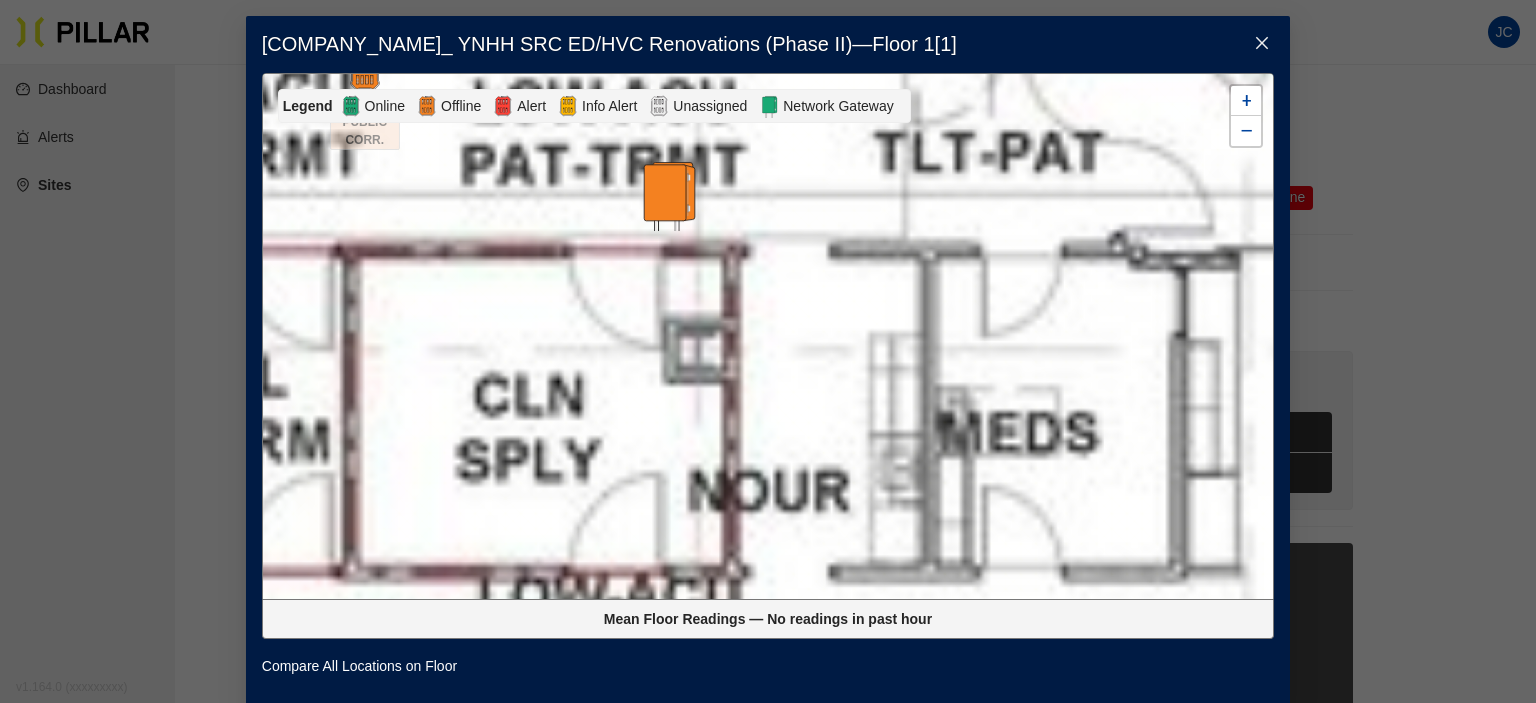 drag, startPoint x: 604, startPoint y: 359, endPoint x: 688, endPoint y: 325, distance: 90.62009 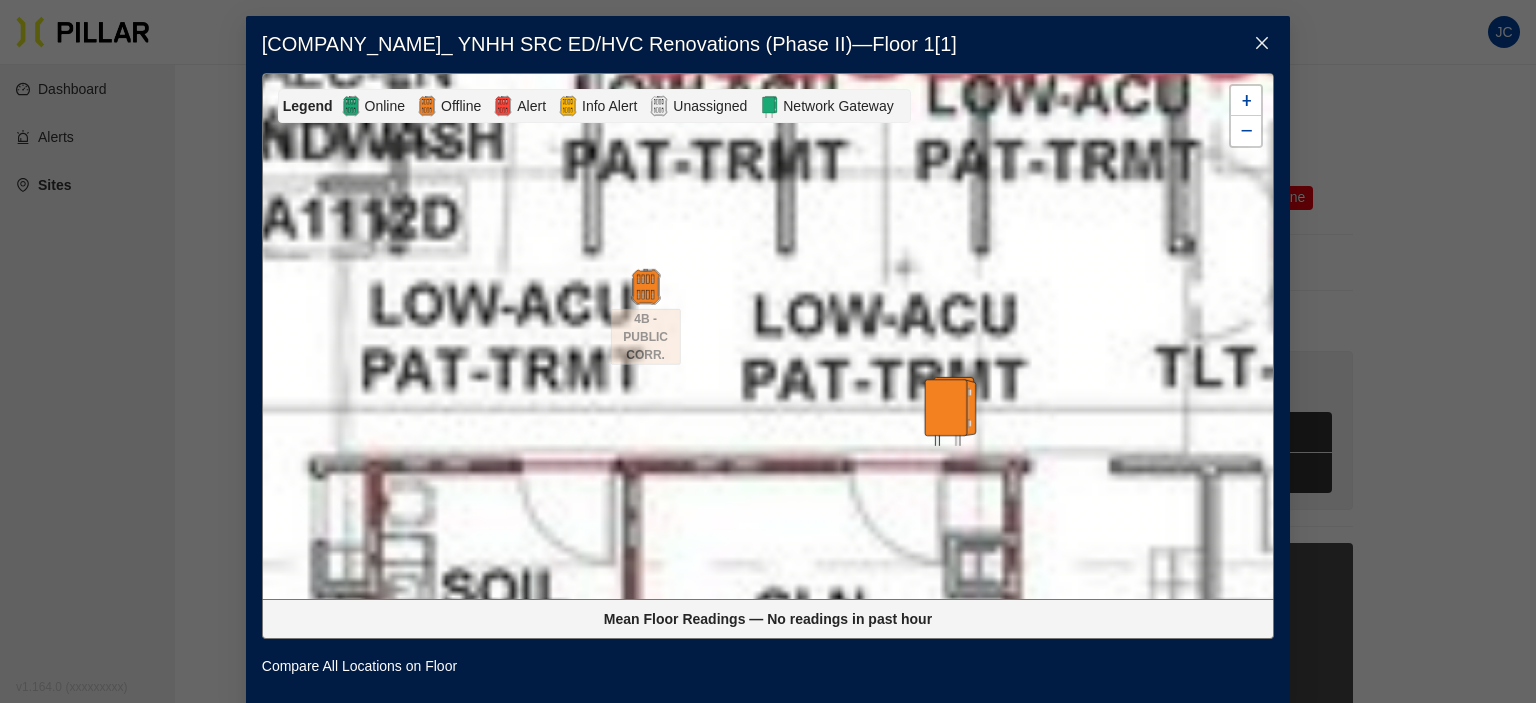 drag, startPoint x: 676, startPoint y: 319, endPoint x: 940, endPoint y: 547, distance: 348.8266 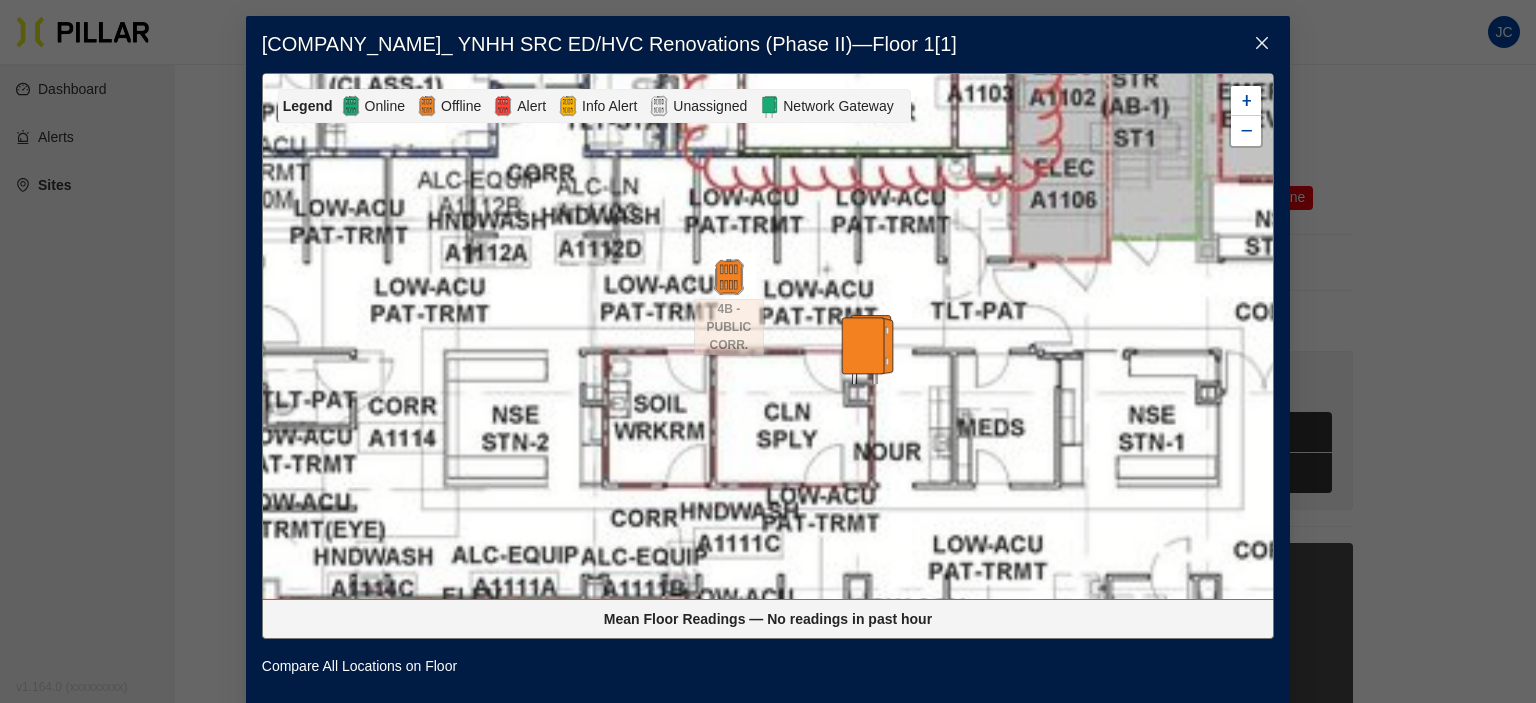 drag, startPoint x: 1032, startPoint y: 517, endPoint x: 943, endPoint y: 359, distance: 181.34222 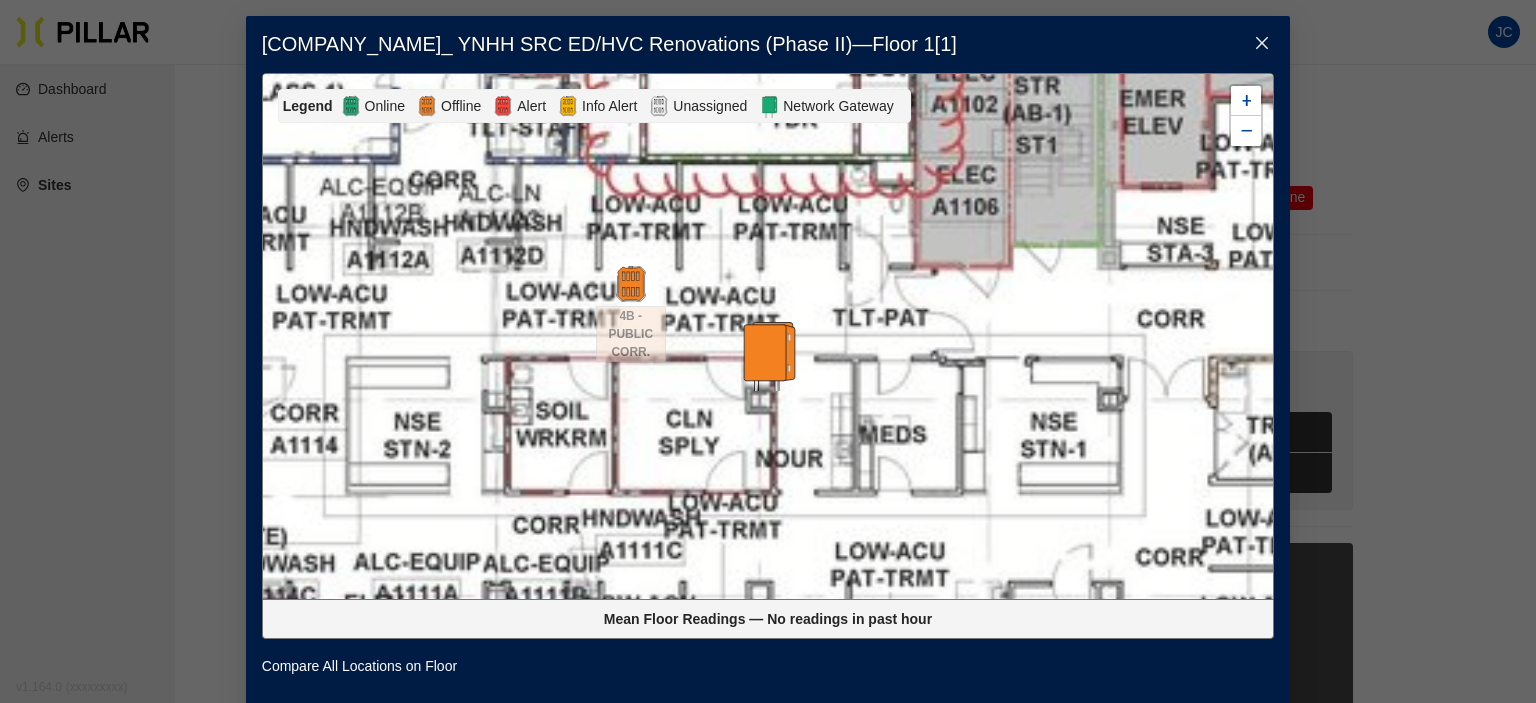 drag, startPoint x: 620, startPoint y: 400, endPoint x: 582, endPoint y: 432, distance: 49.67897 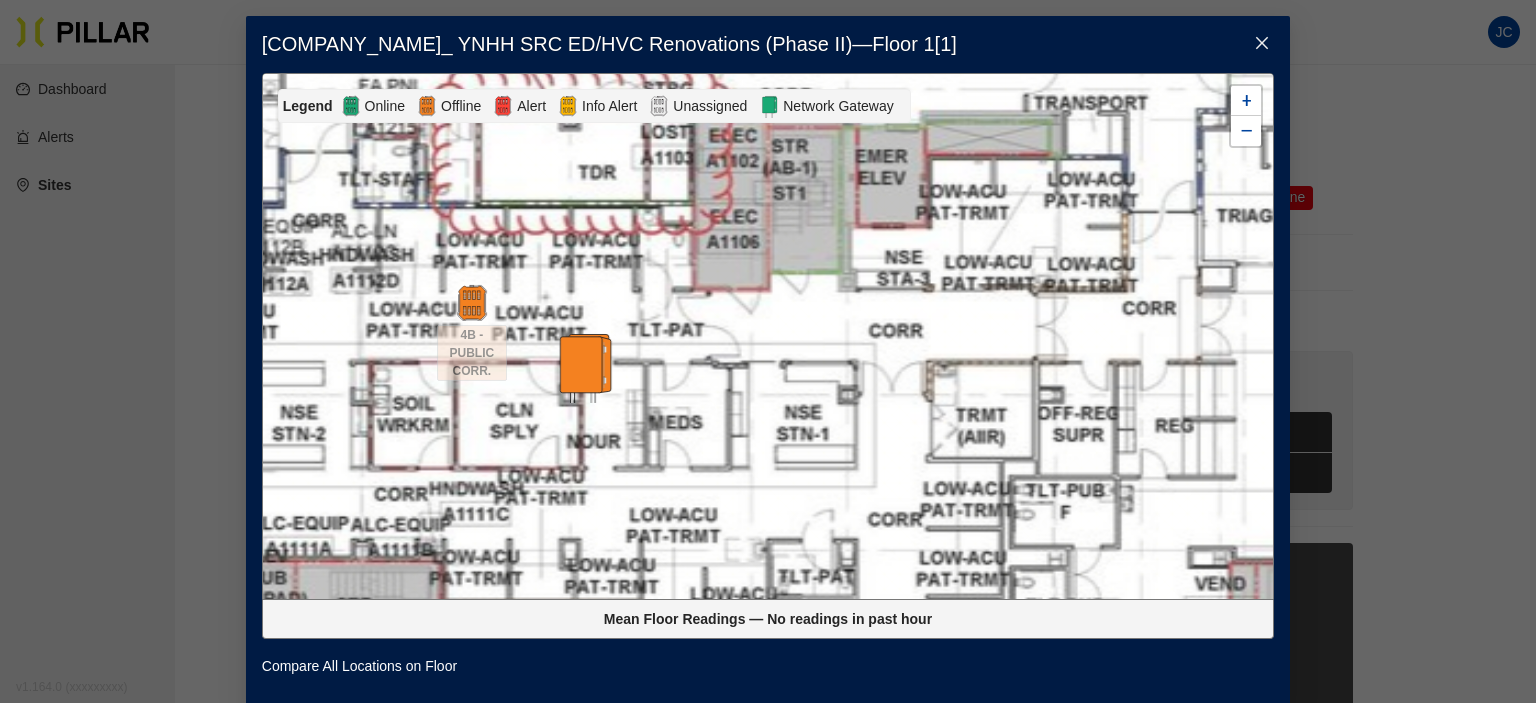 drag, startPoint x: 889, startPoint y: 292, endPoint x: 728, endPoint y: 367, distance: 177.61194 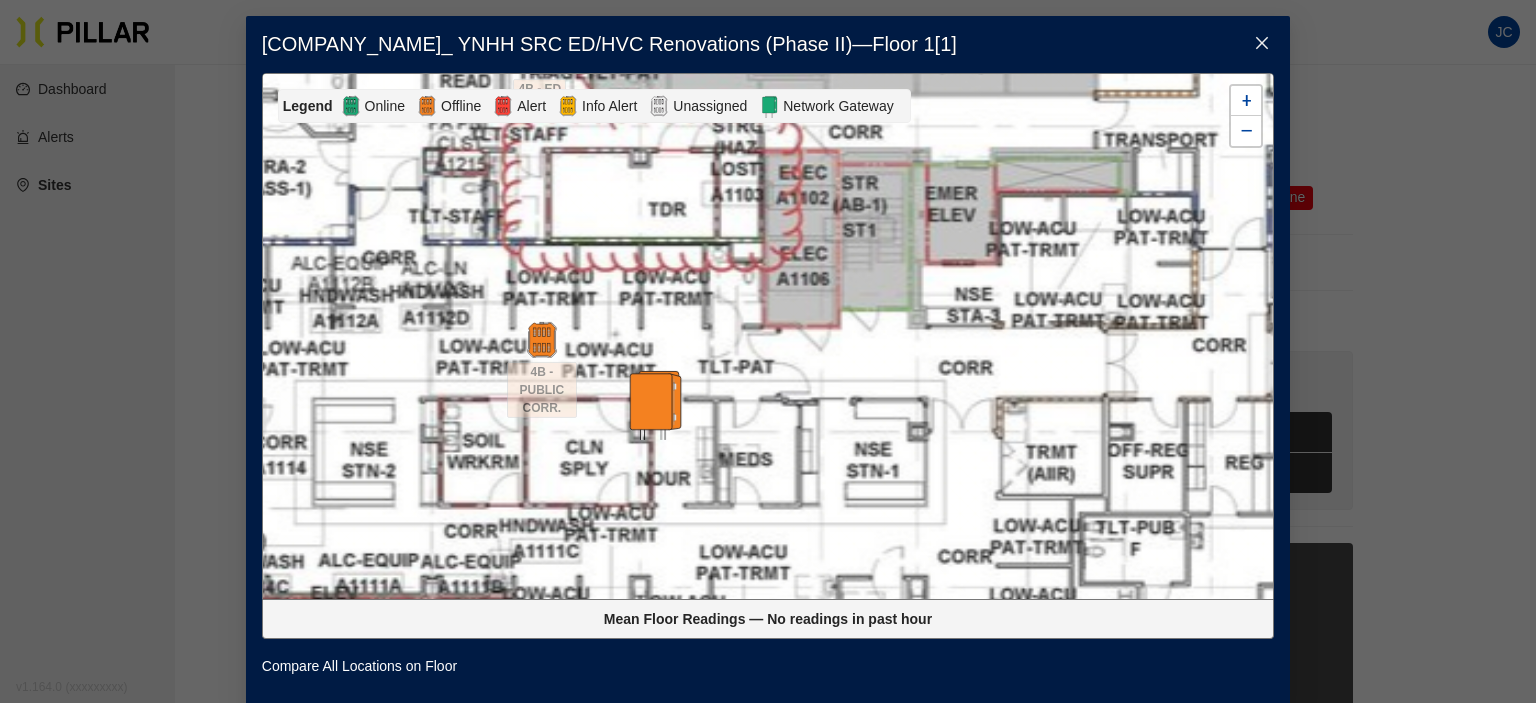 drag, startPoint x: 760, startPoint y: 326, endPoint x: 830, endPoint y: 363, distance: 79.17702 